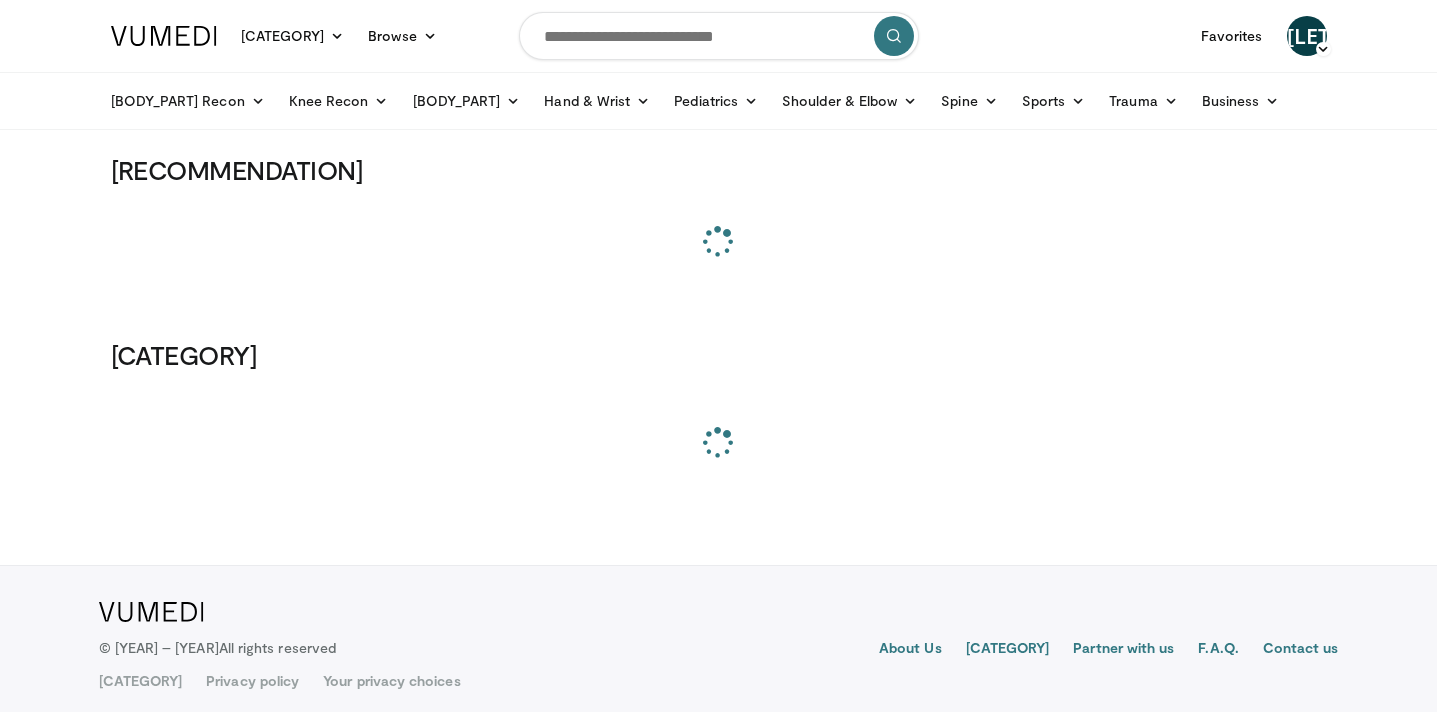 scroll, scrollTop: 0, scrollLeft: 0, axis: both 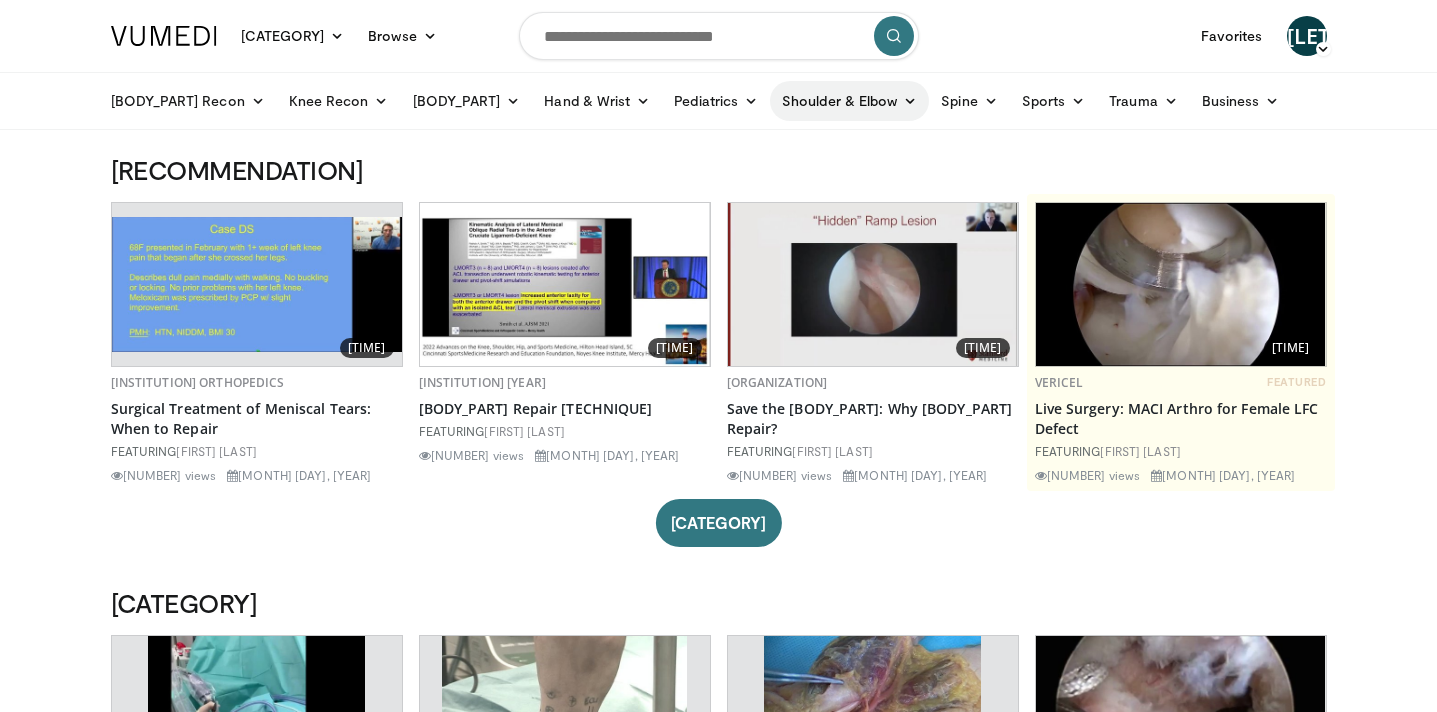 click on "Shoulder & Elbow" at bounding box center (849, 101) 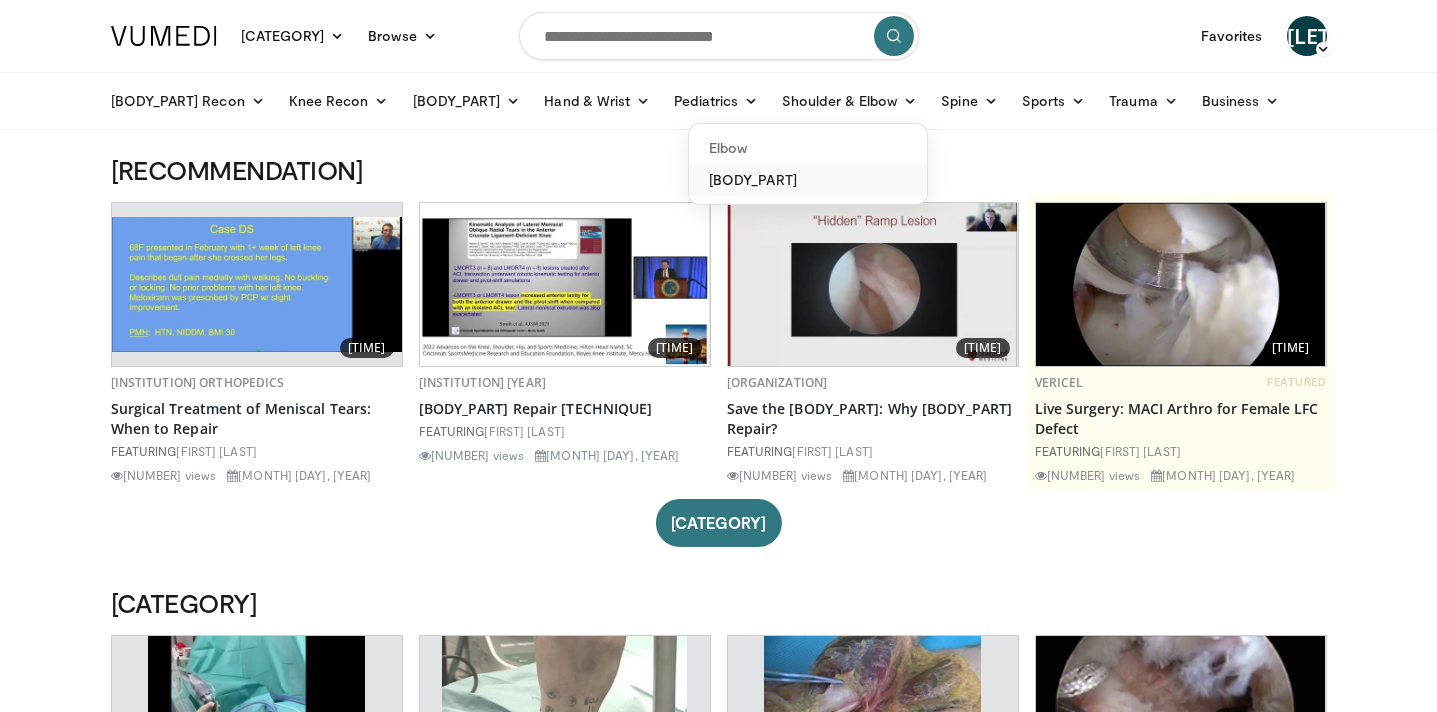 click on "Shoulder" at bounding box center (808, 180) 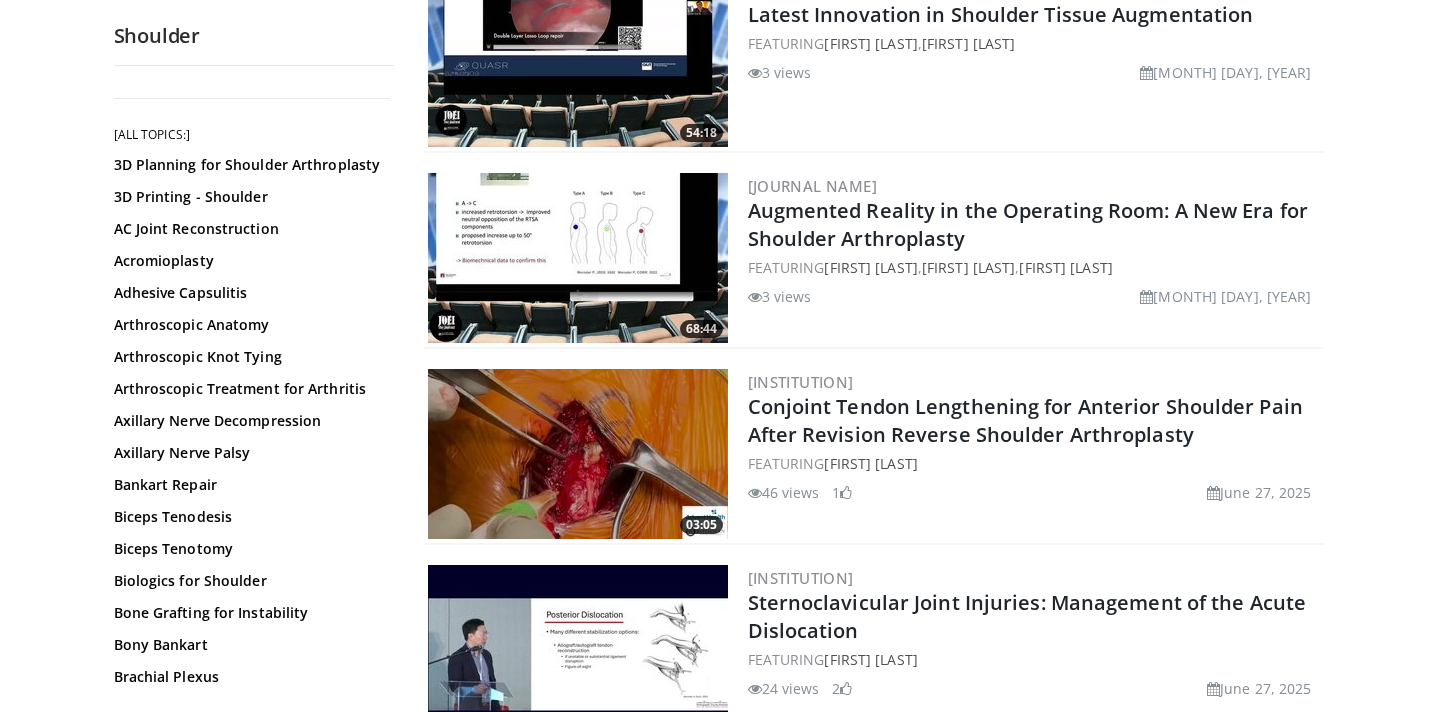 scroll, scrollTop: 450, scrollLeft: 0, axis: vertical 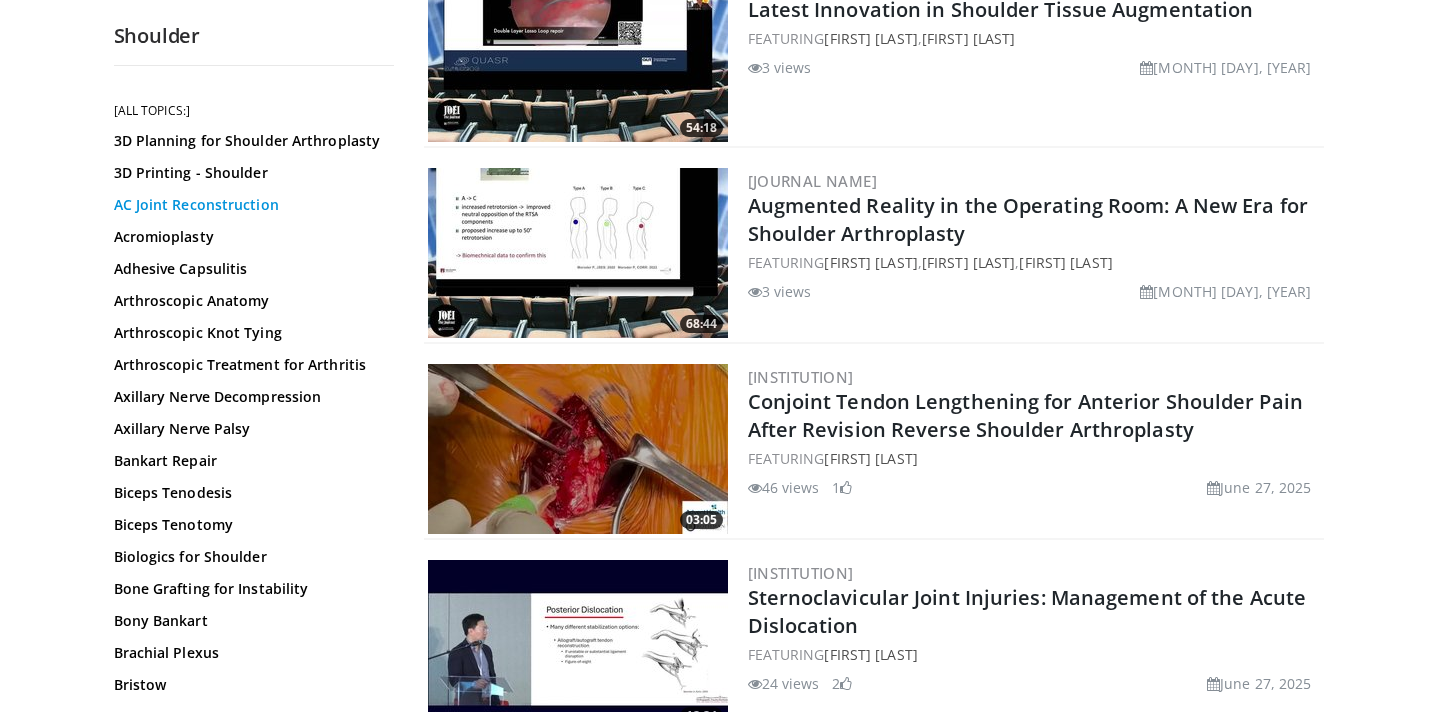 click on "AC Joint Reconstruction" at bounding box center [249, 205] 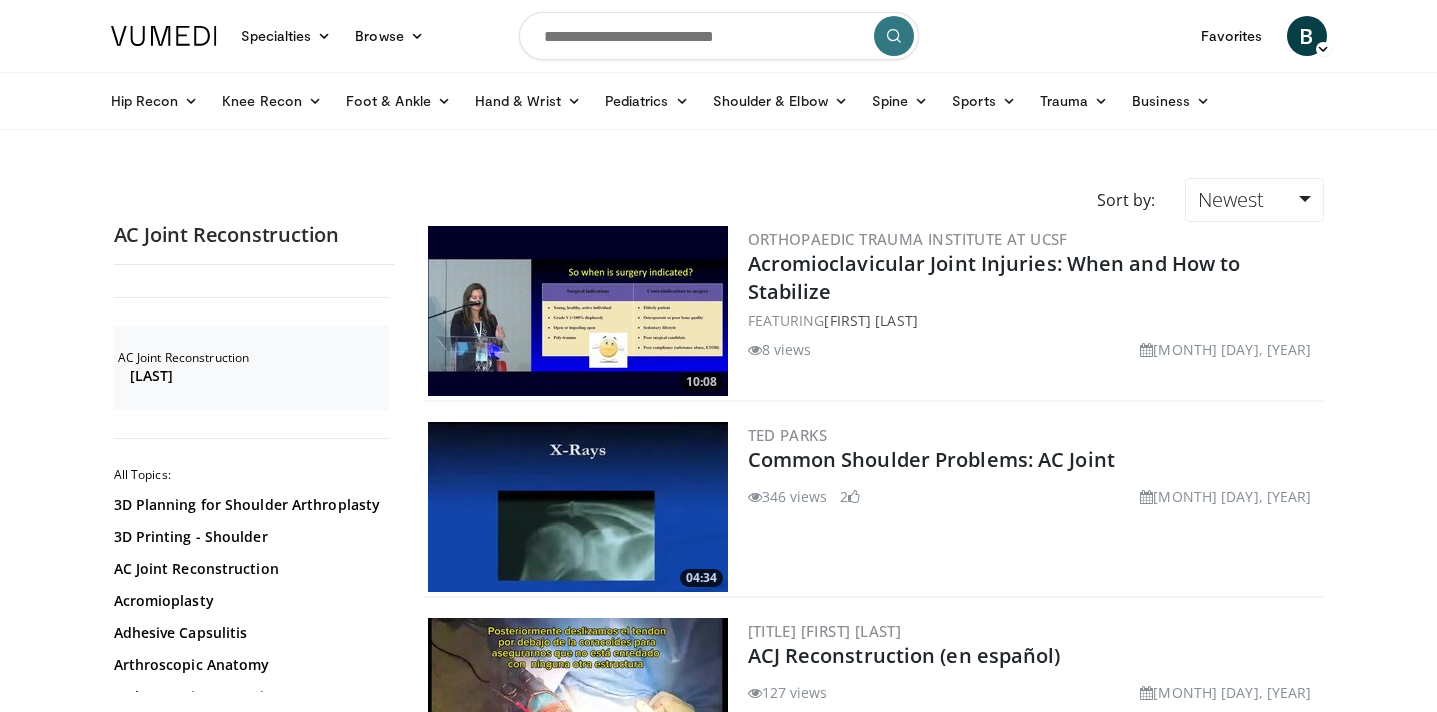 scroll, scrollTop: 0, scrollLeft: 0, axis: both 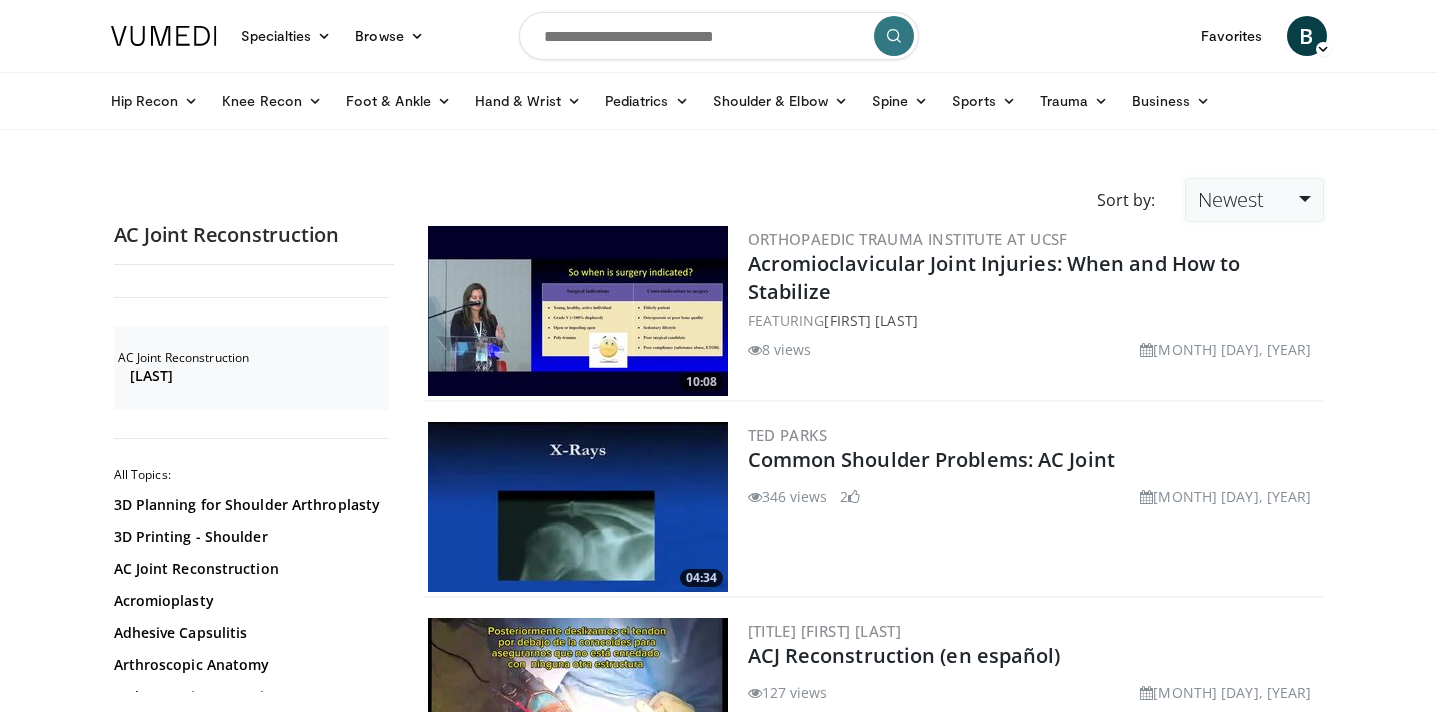 click on "Newest" at bounding box center (1254, 200) 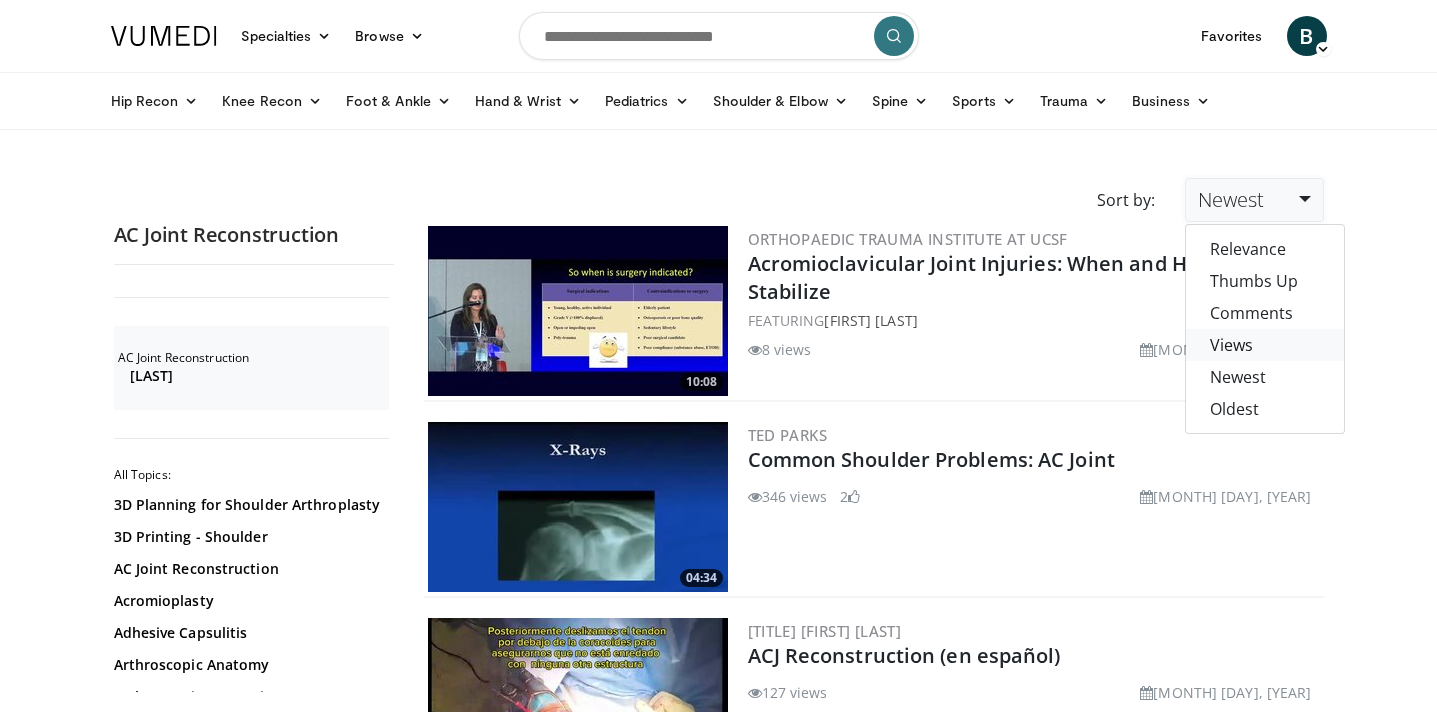click on "Views" at bounding box center (1265, 345) 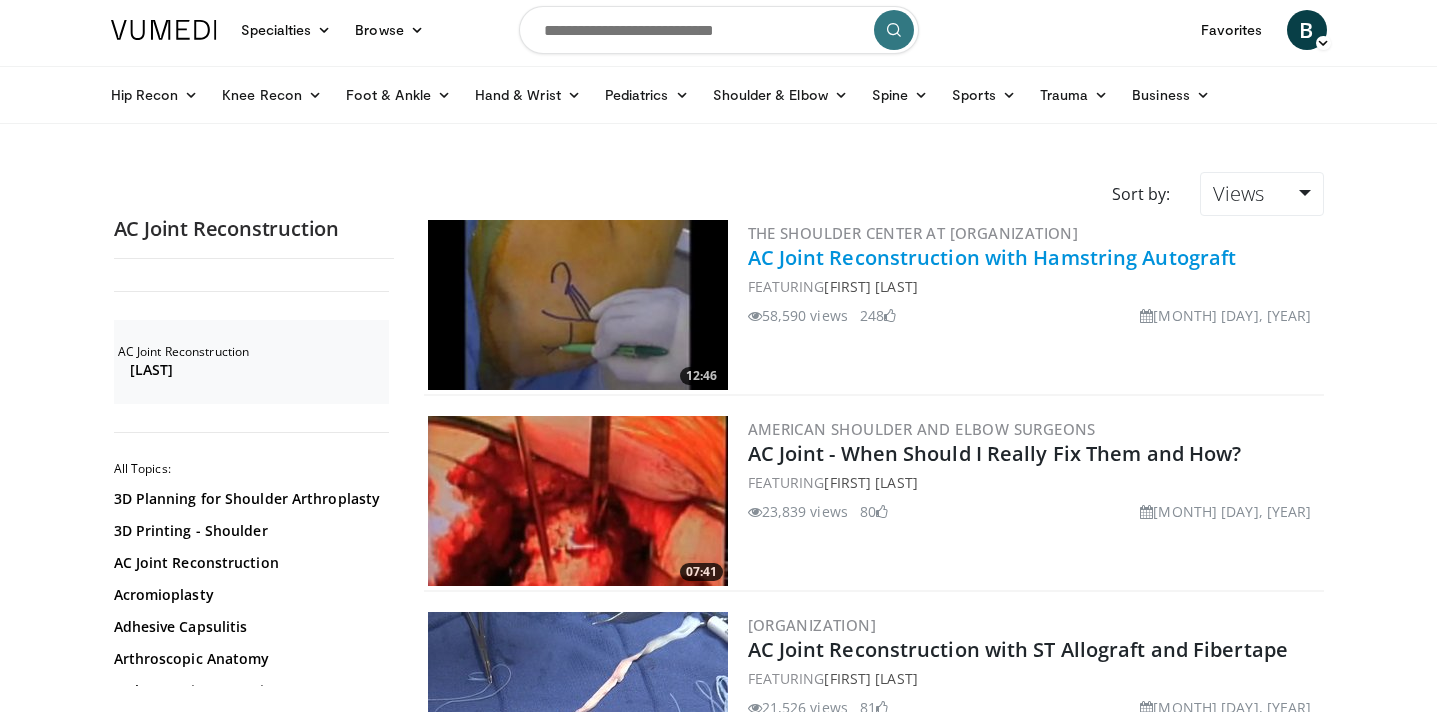 scroll, scrollTop: 0, scrollLeft: 0, axis: both 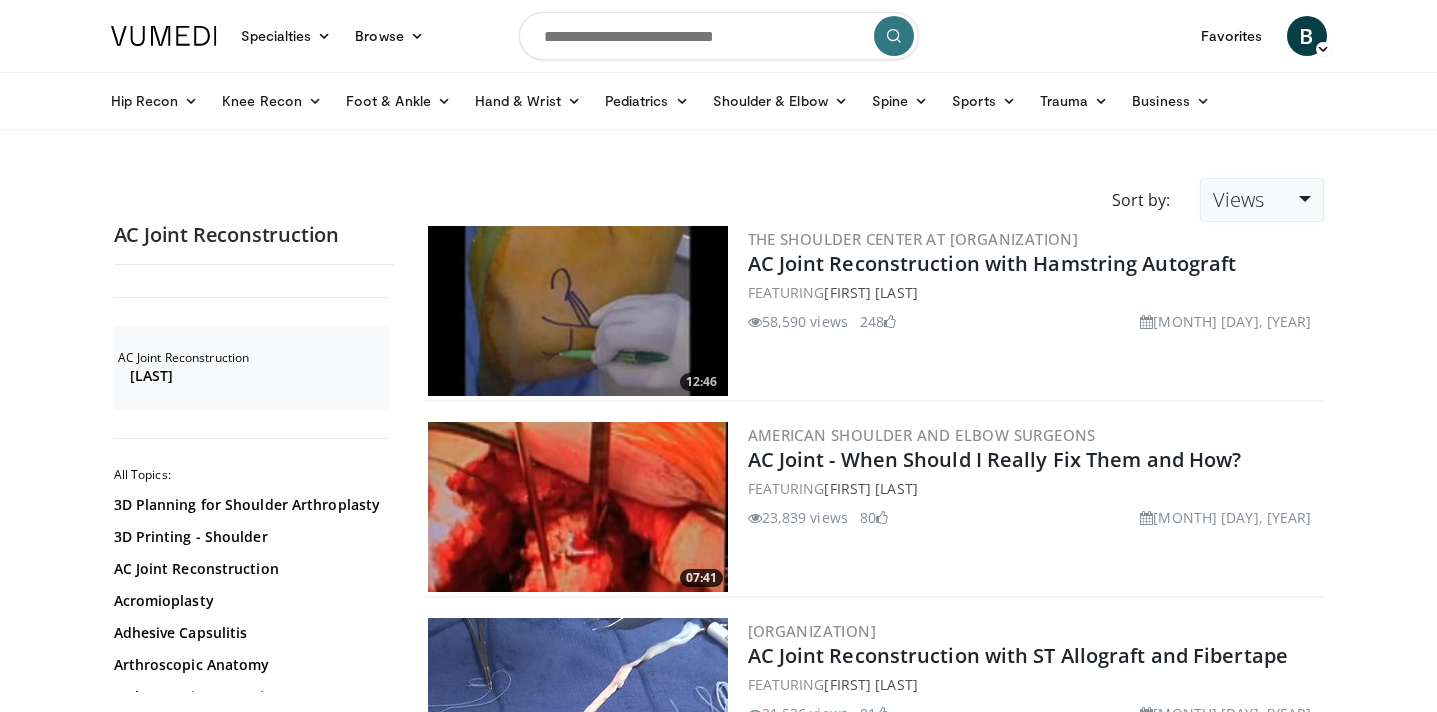 click on "Views" at bounding box center (1261, 200) 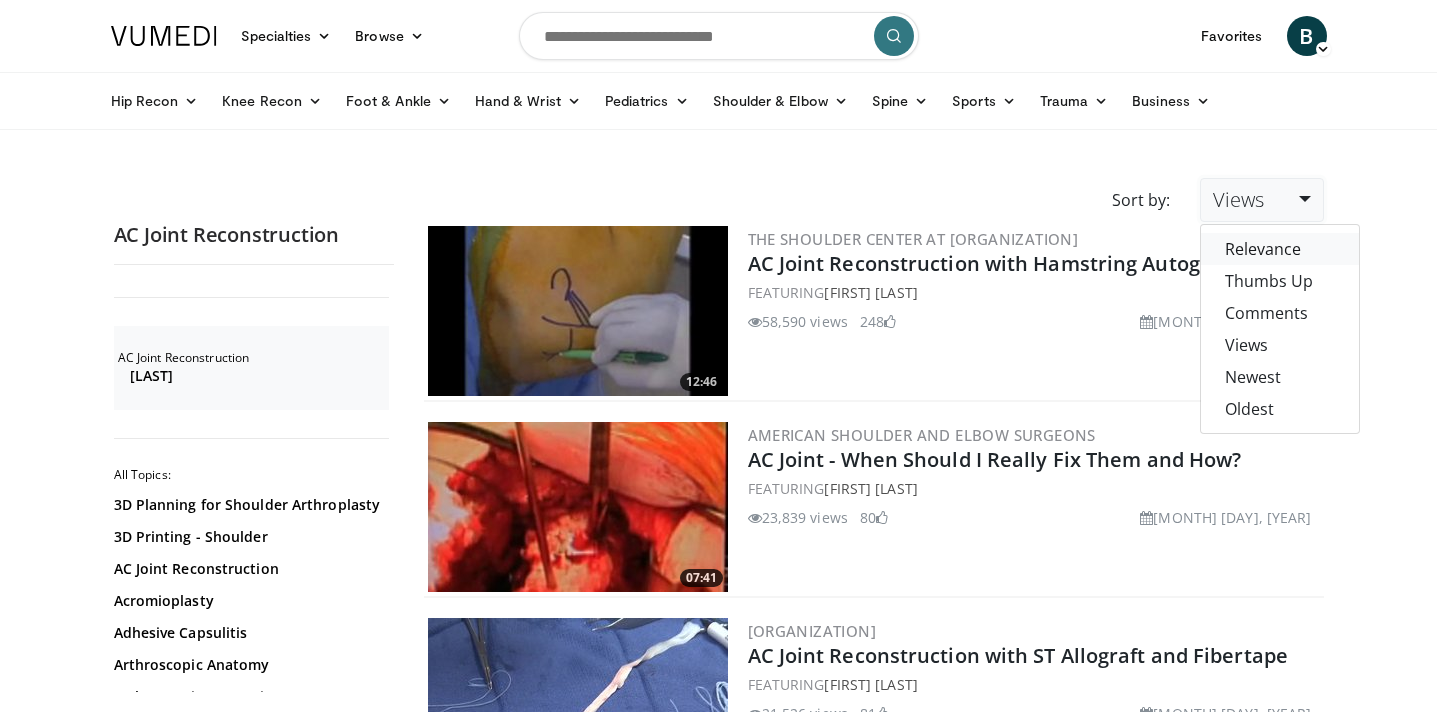click on "Relevance" at bounding box center (1280, 249) 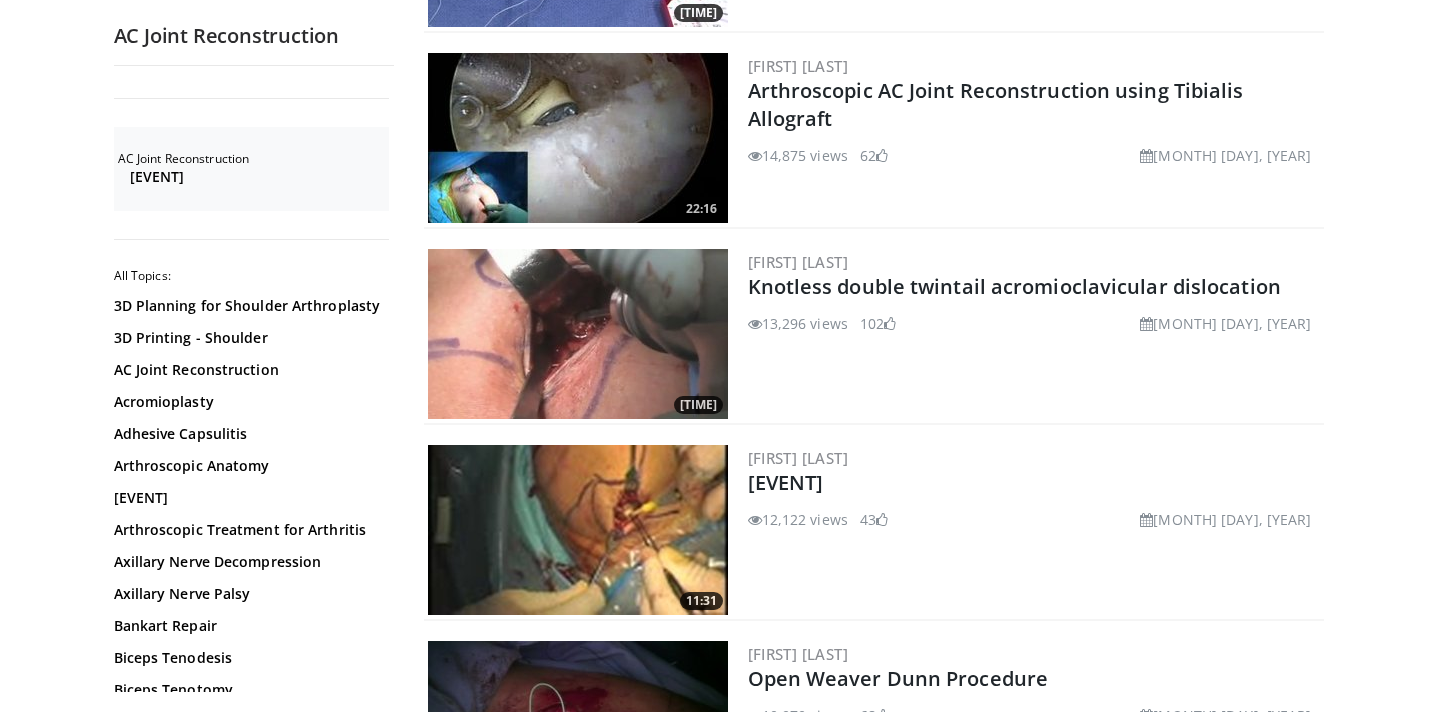 scroll, scrollTop: 765, scrollLeft: 0, axis: vertical 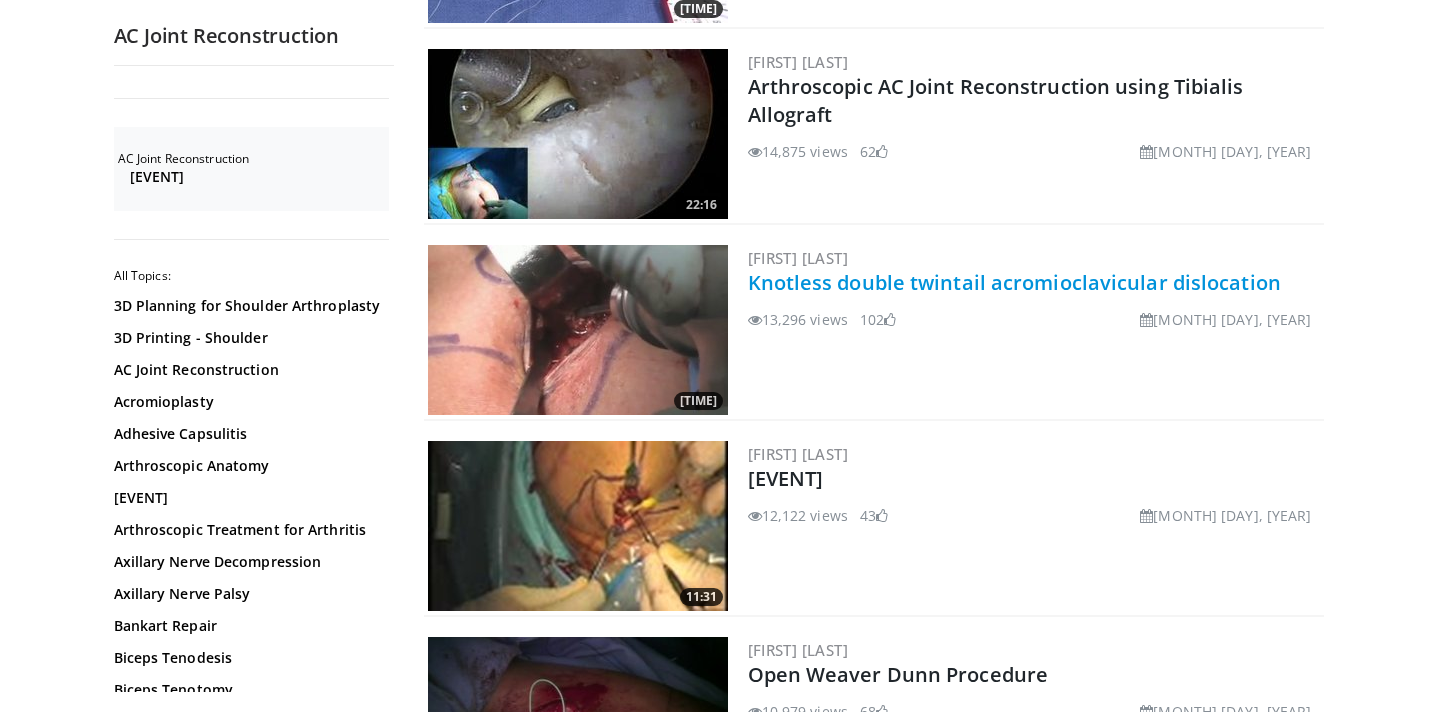 click on "Knotless double twintail acromioclavicular dislocation" at bounding box center [1014, 282] 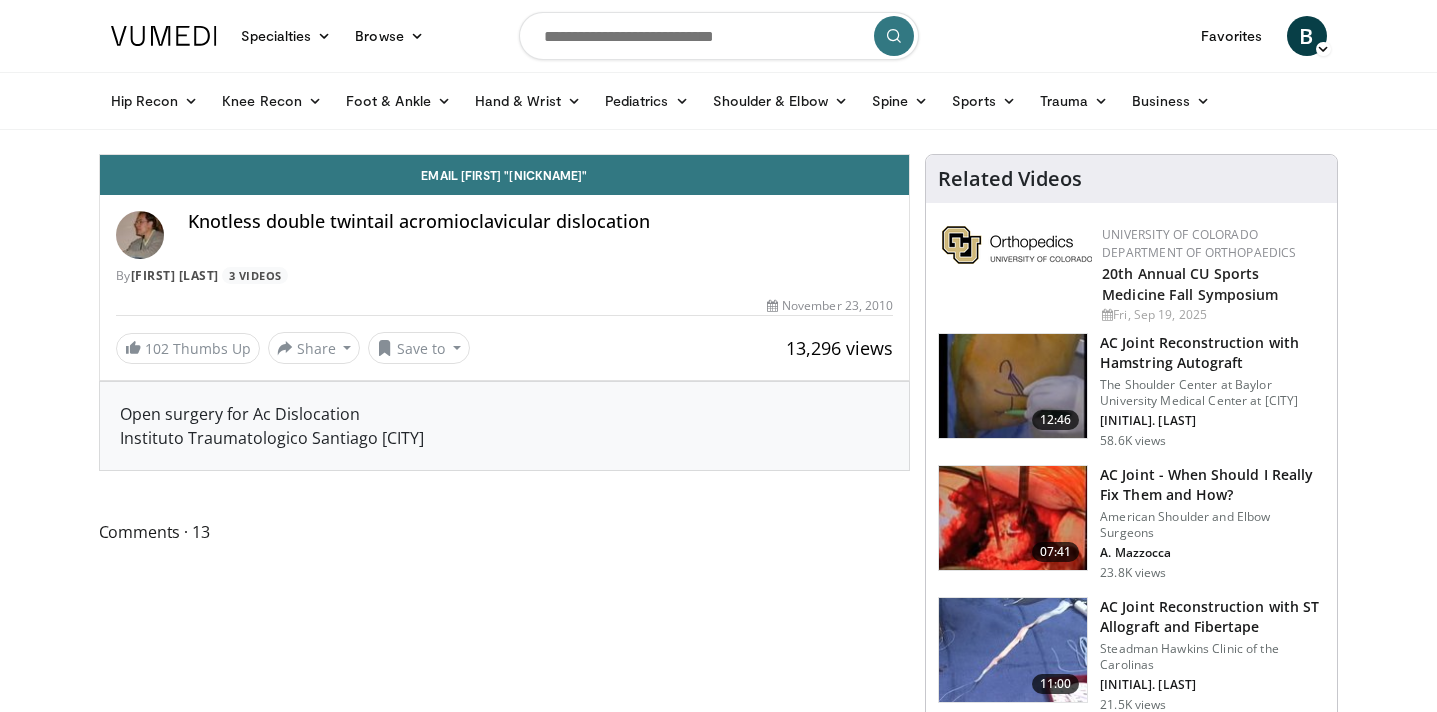 scroll, scrollTop: 0, scrollLeft: 0, axis: both 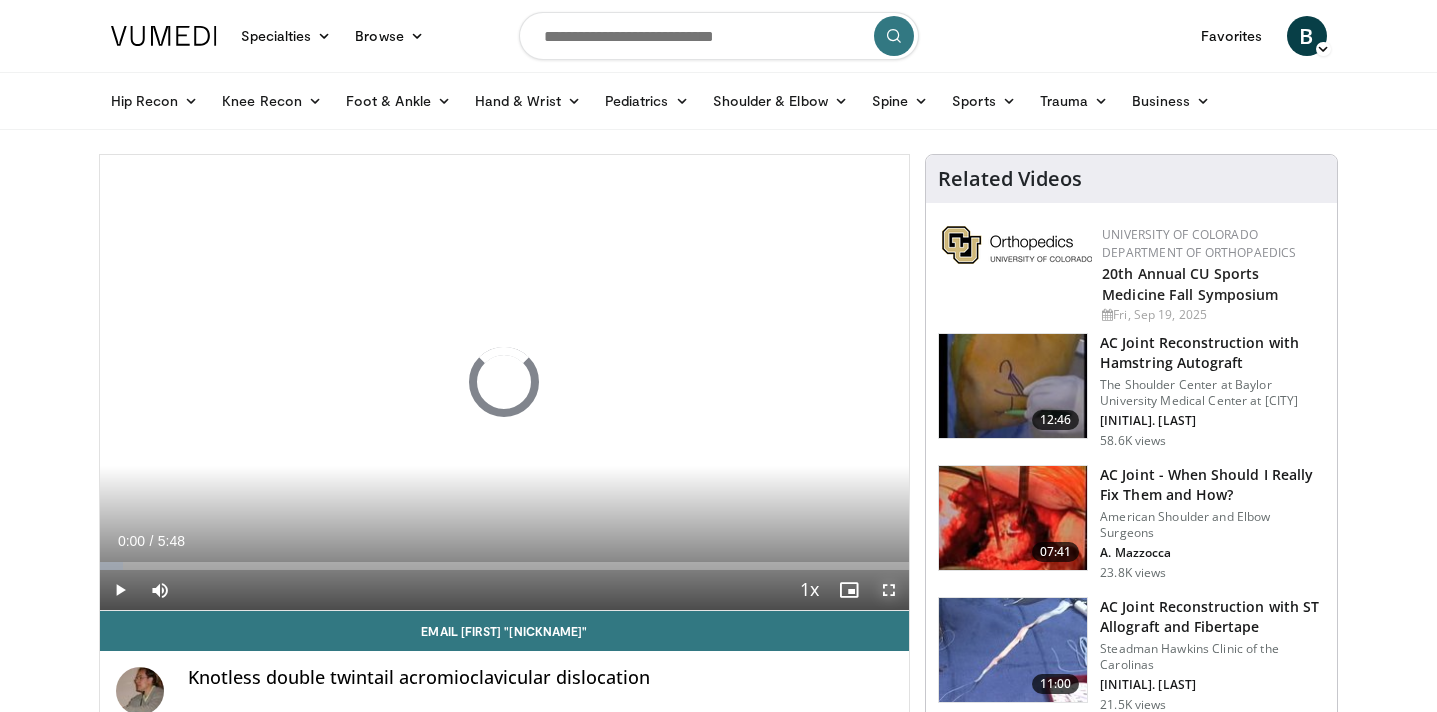 click at bounding box center (889, 590) 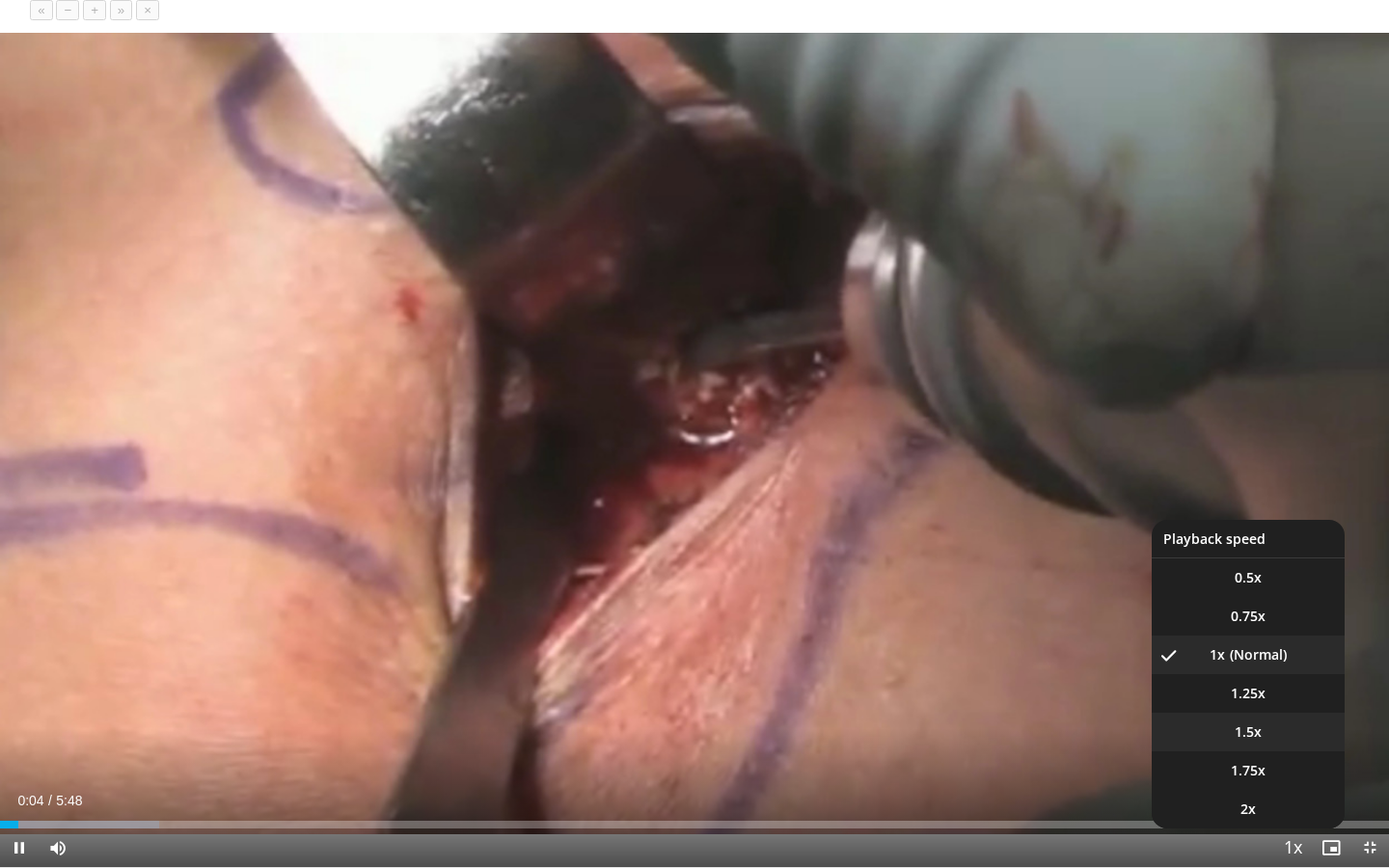 click on "1.5x" at bounding box center (1248, 578) 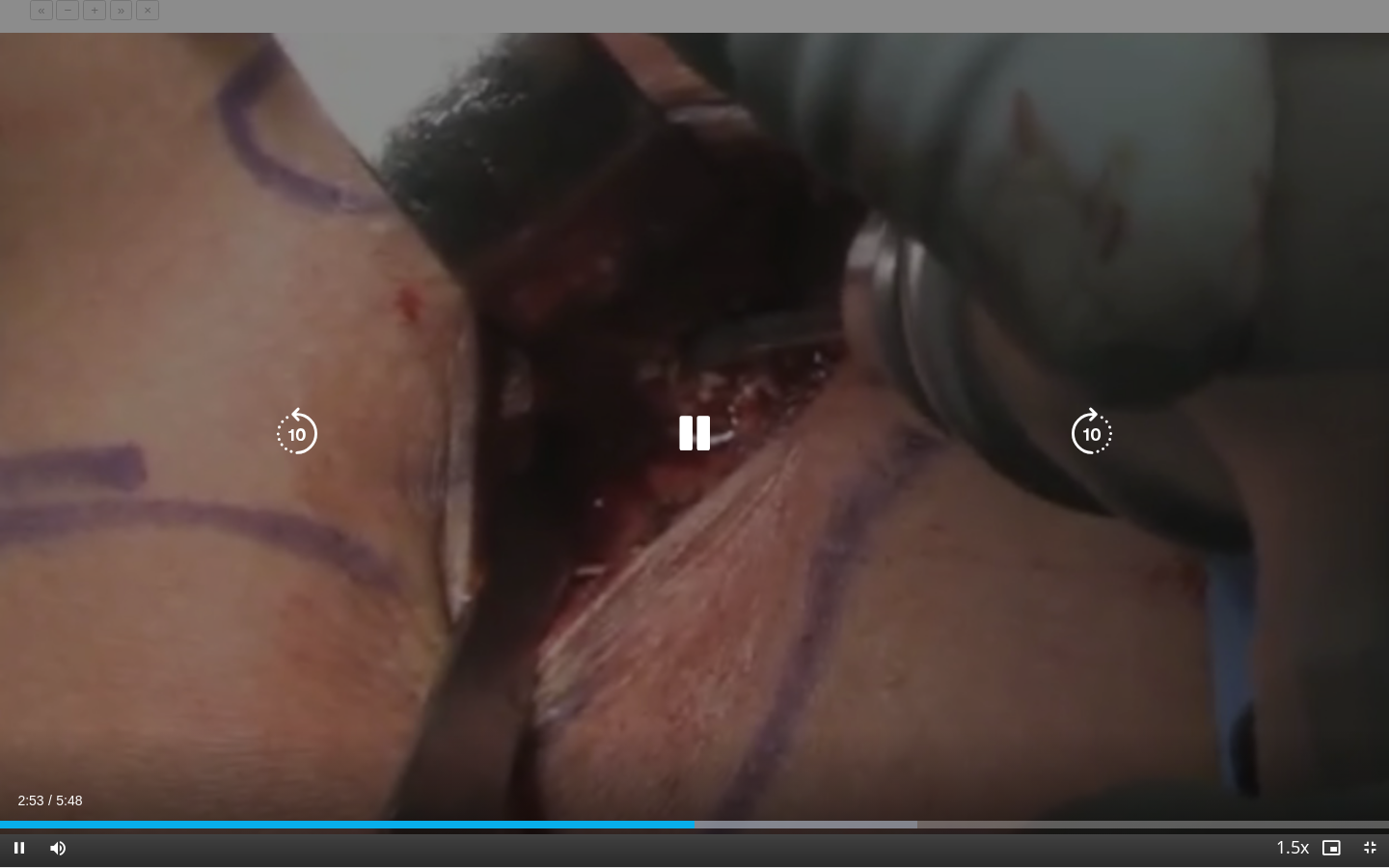 click at bounding box center [694, 434] 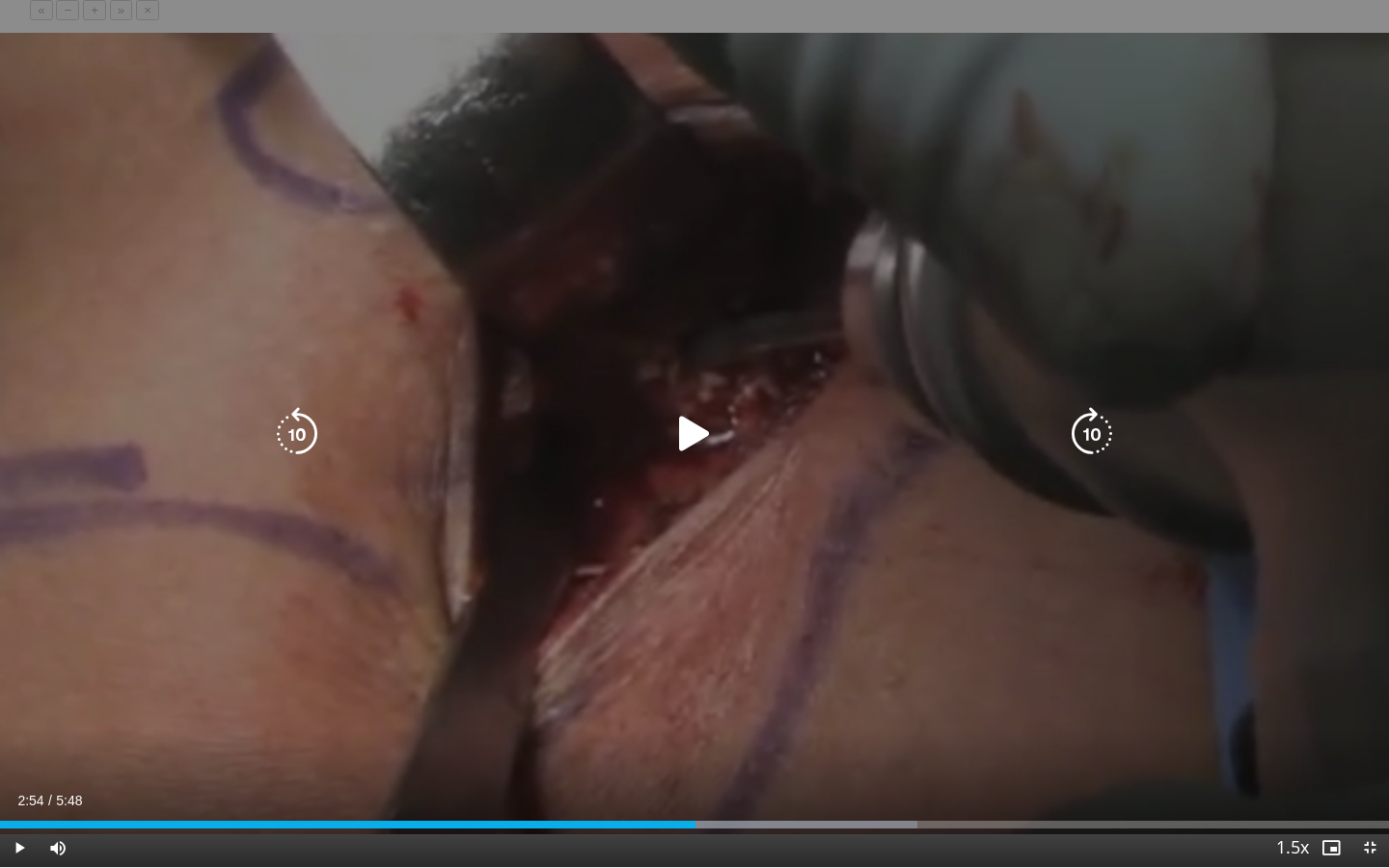 type 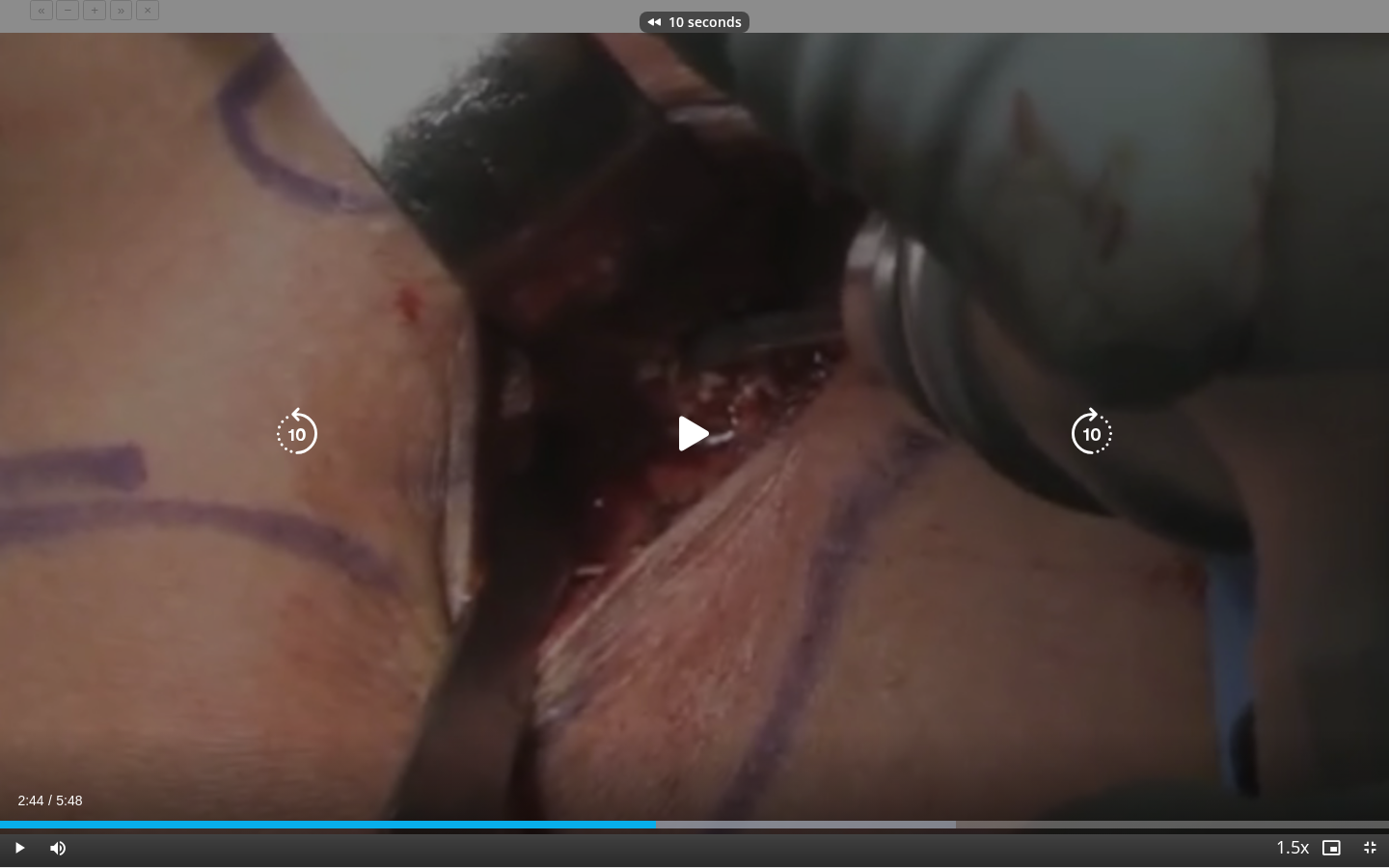 click at bounding box center [694, 434] 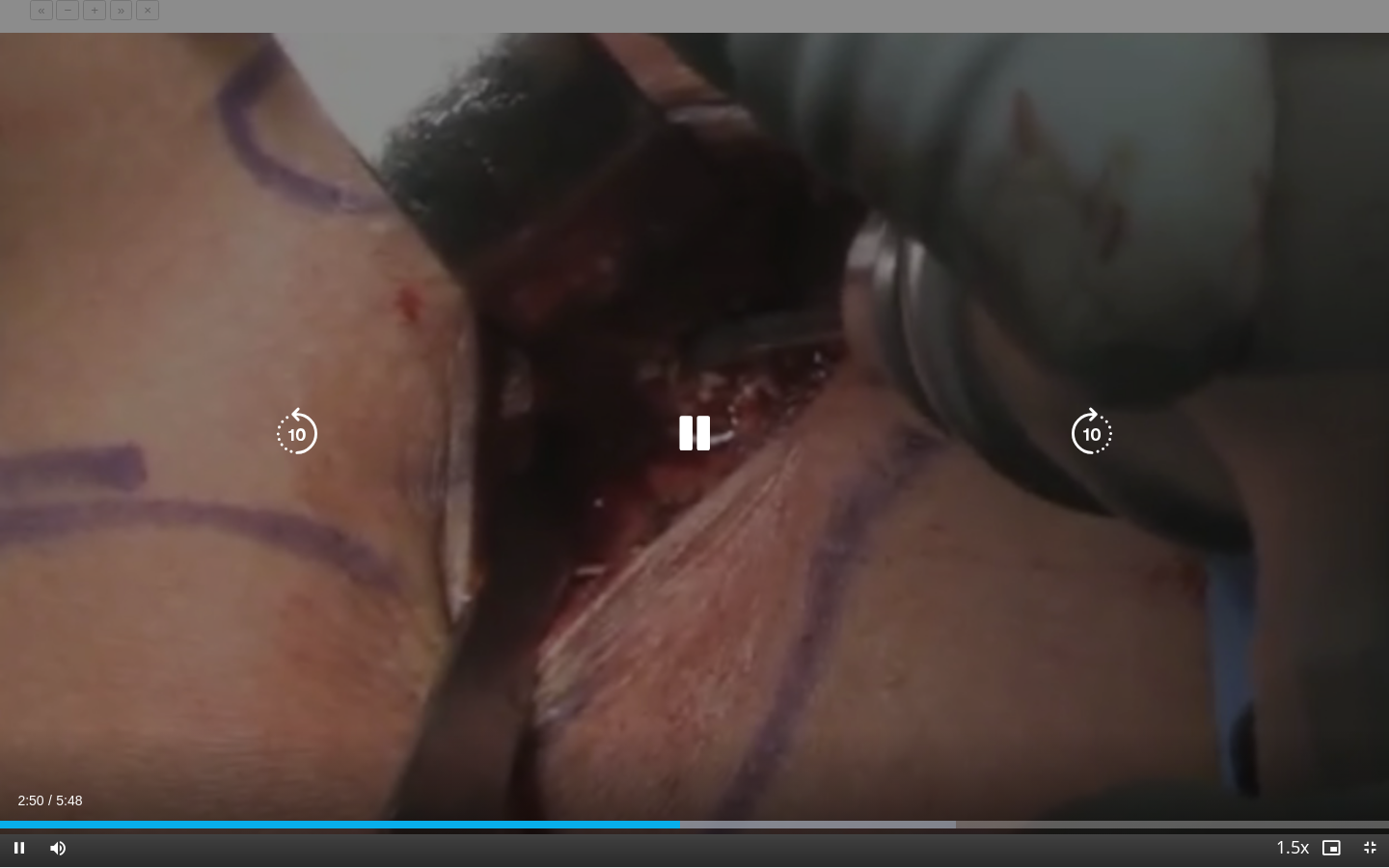 click at bounding box center [694, 434] 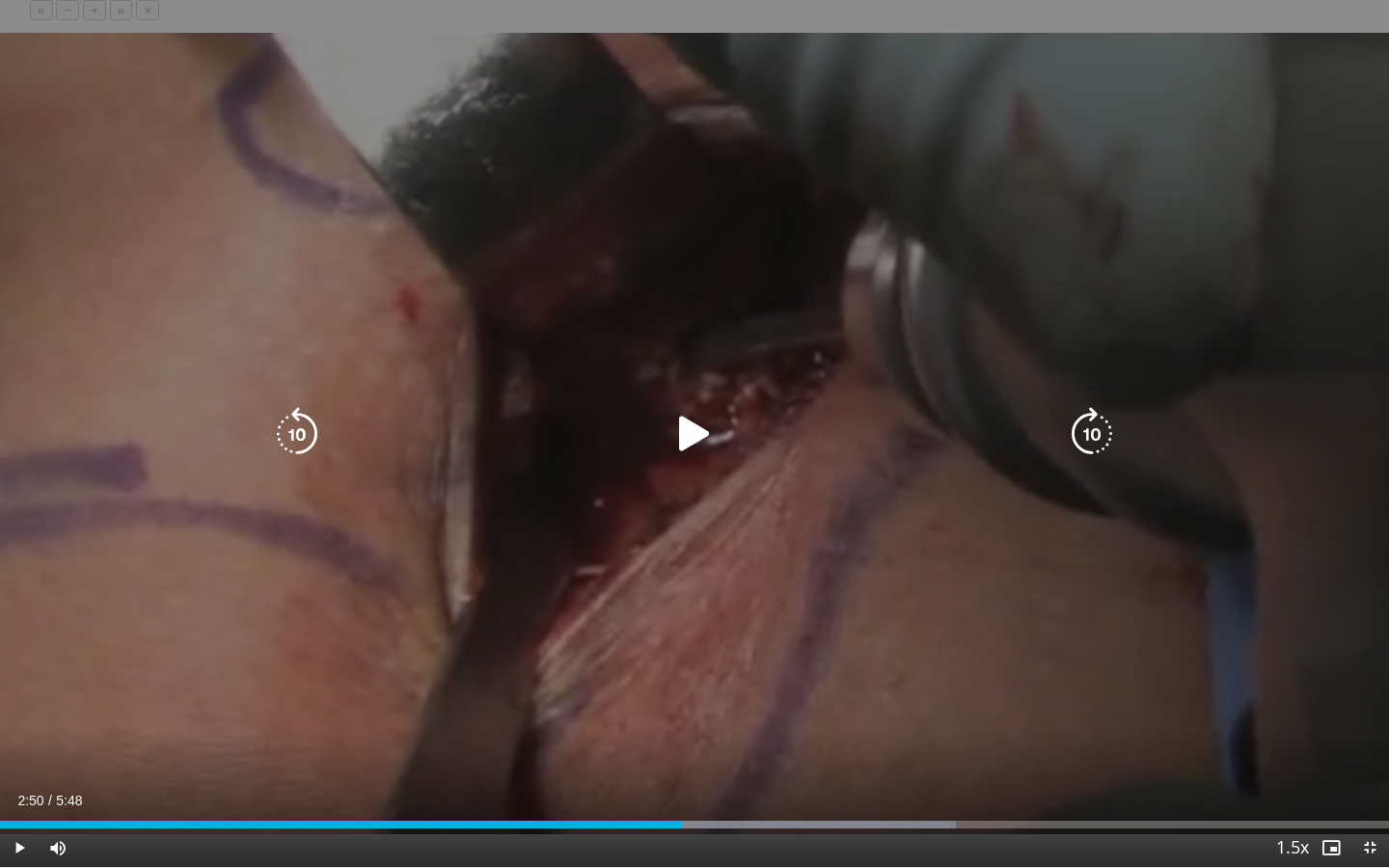 click at bounding box center (694, 434) 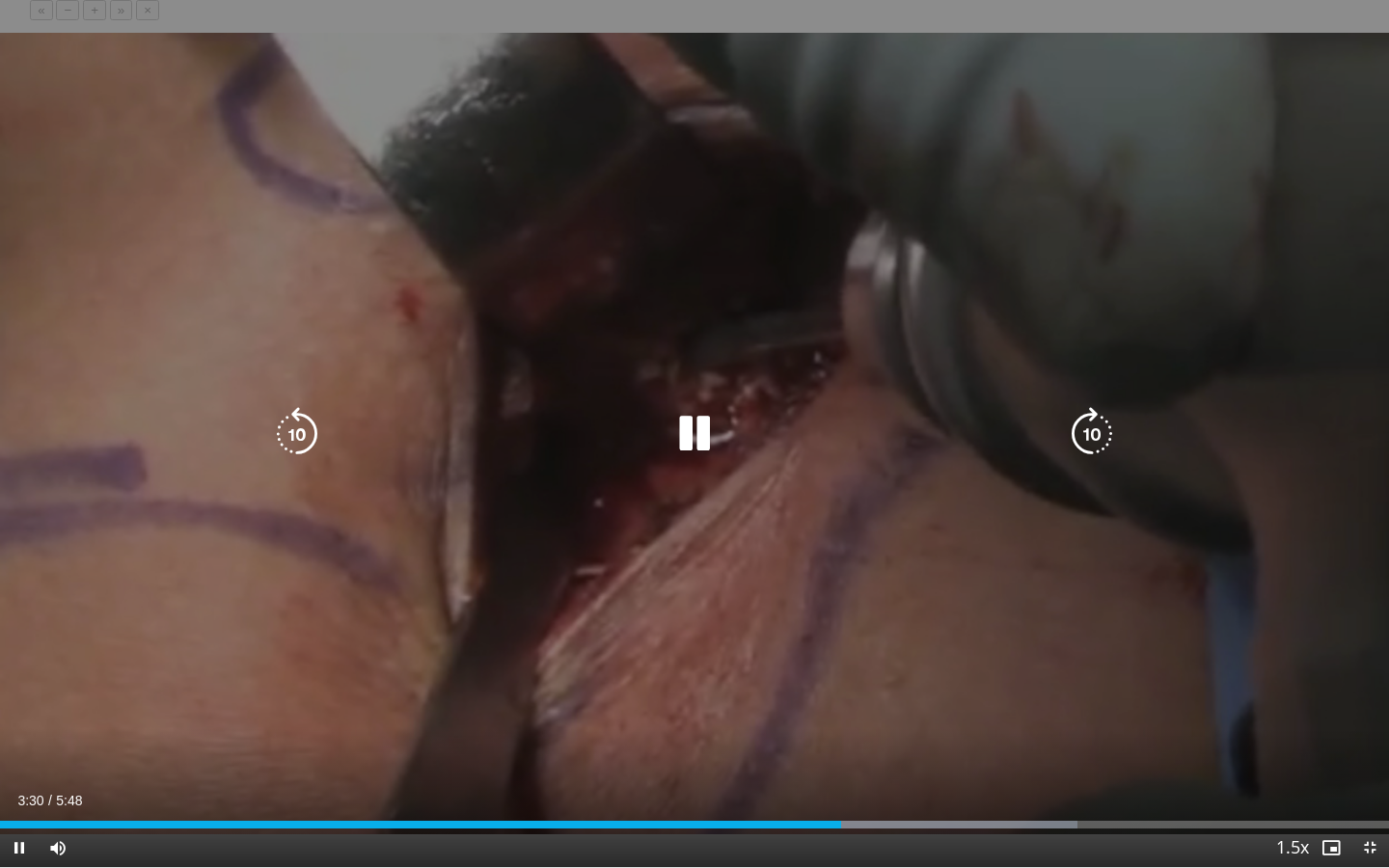 click on "10 seconds
Tap to unmute" at bounding box center [694, 433] 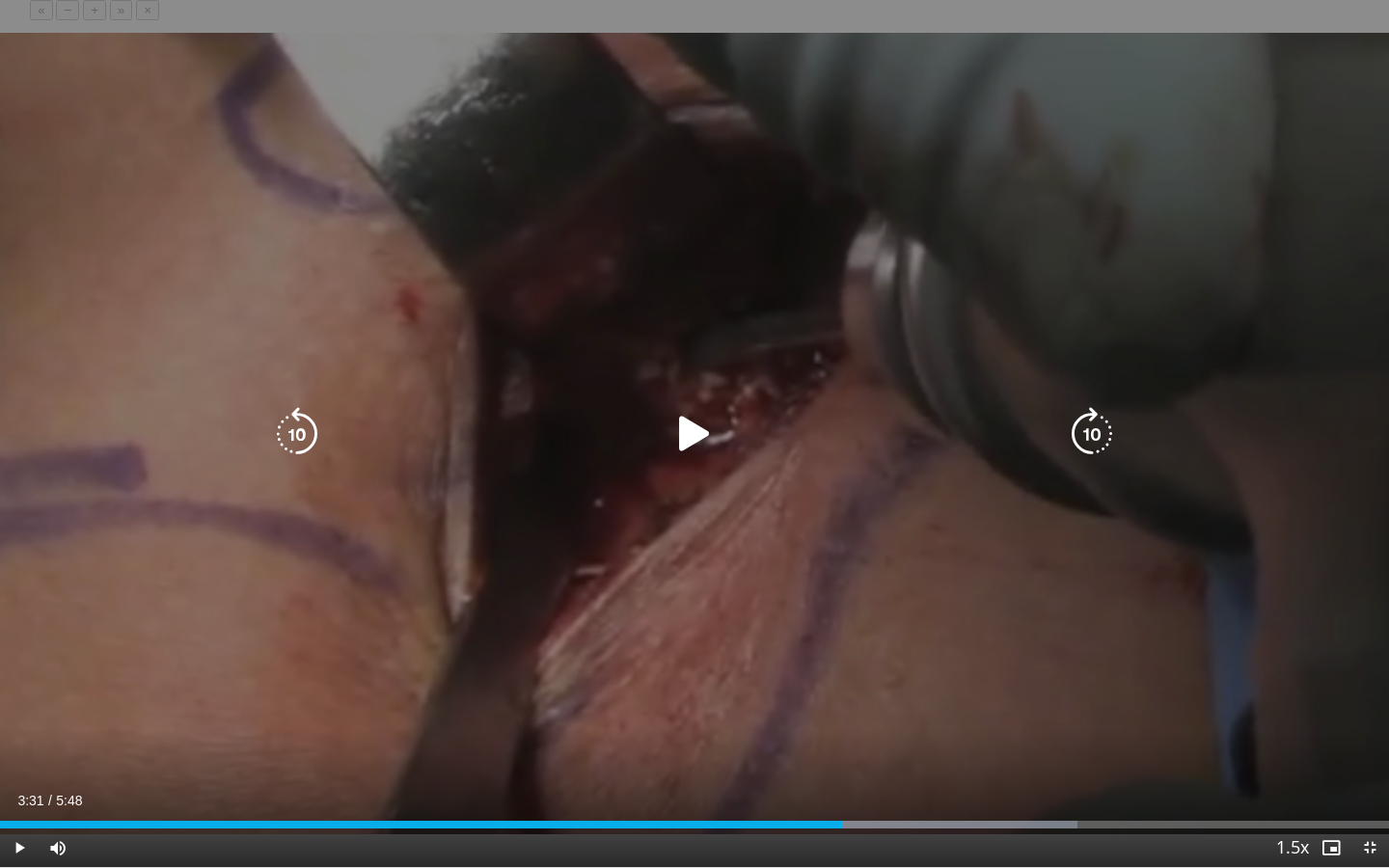 click on "10 seconds
Tap to unmute" at bounding box center [694, 433] 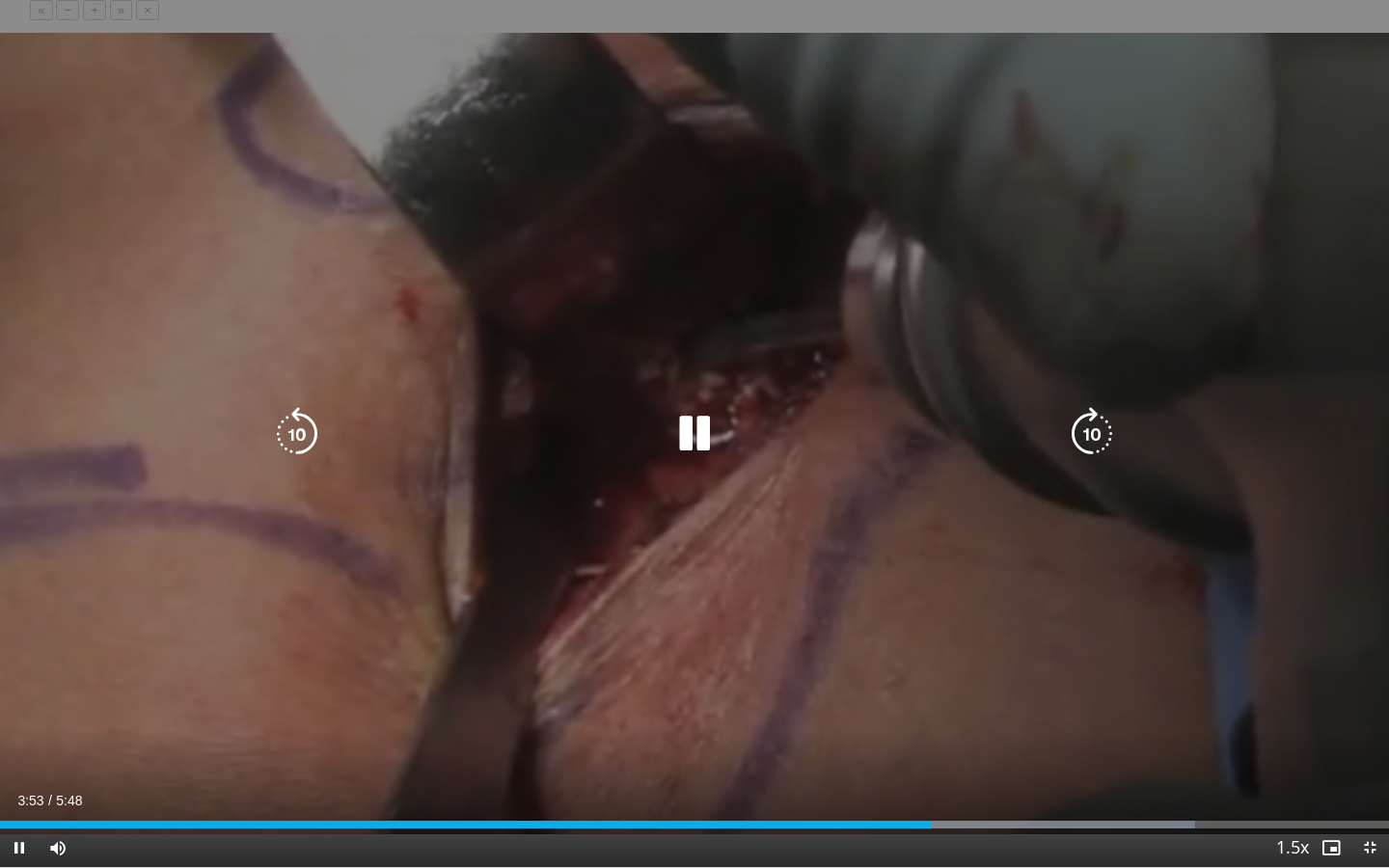 click at bounding box center [694, 434] 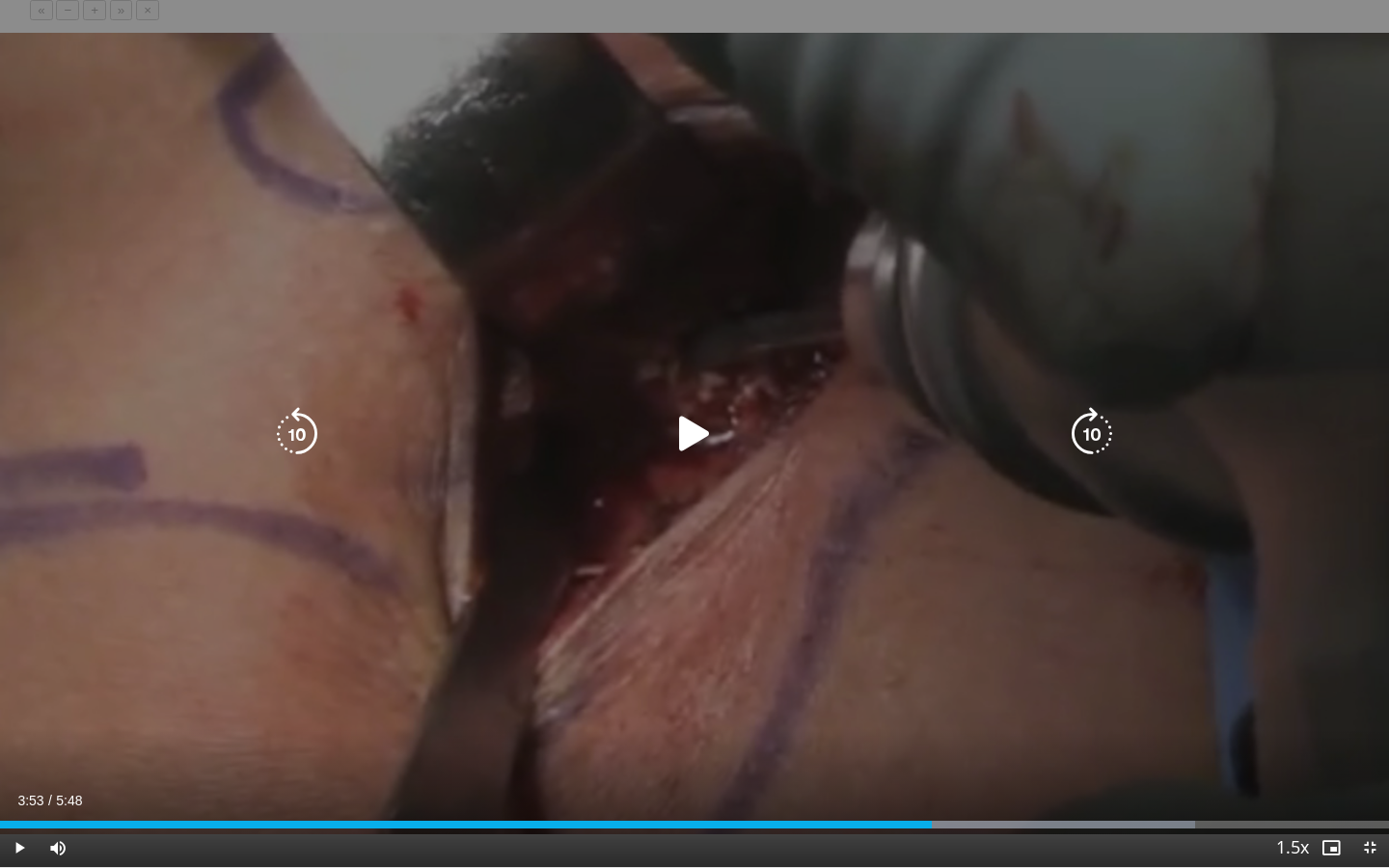 click at bounding box center (694, 434) 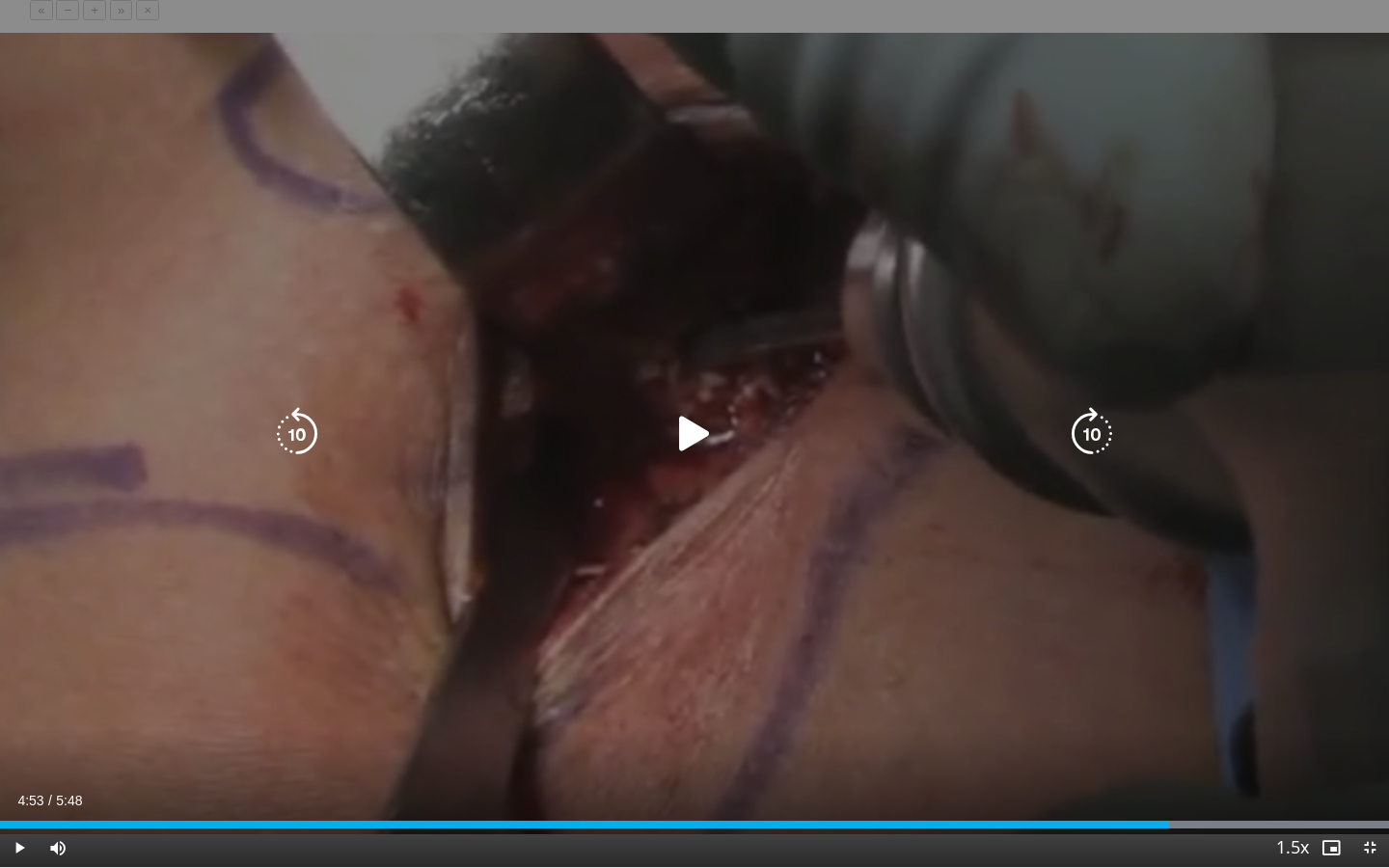 click at bounding box center [694, 434] 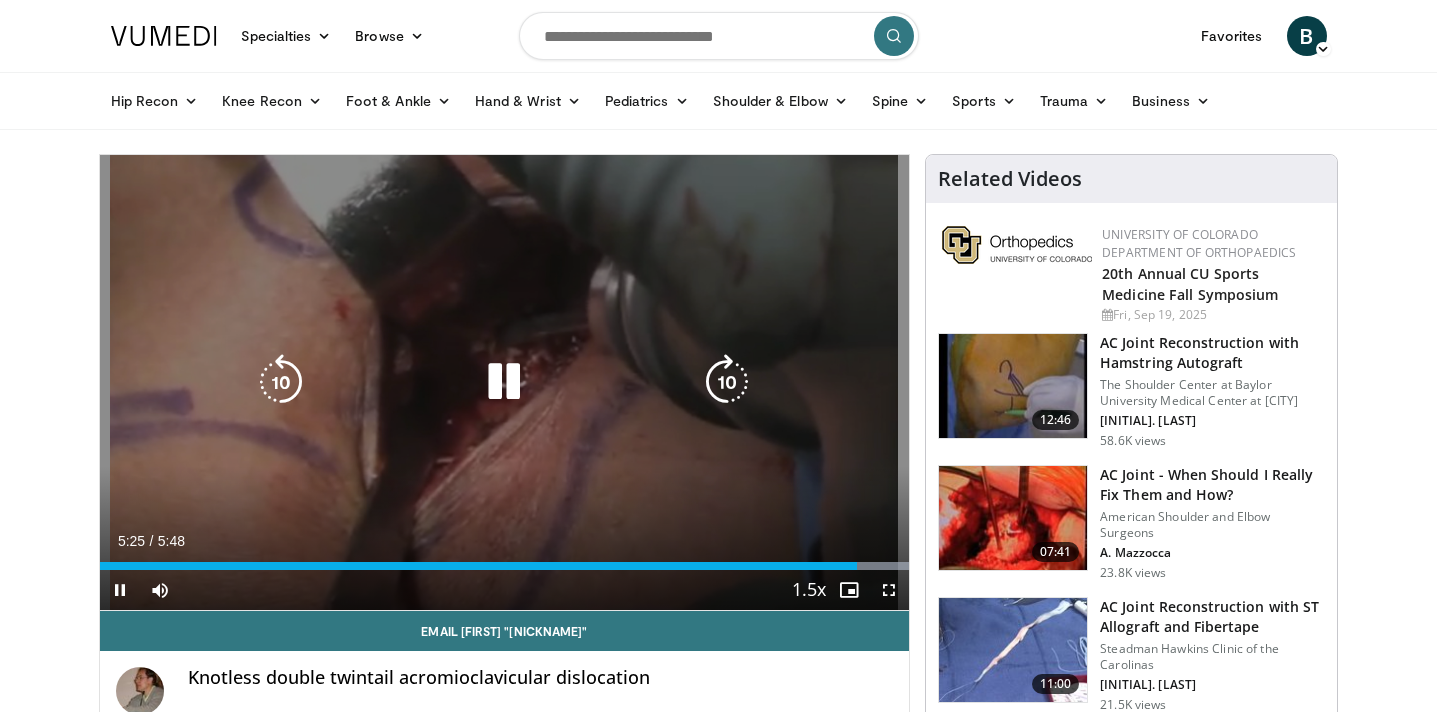 click at bounding box center (504, 382) 